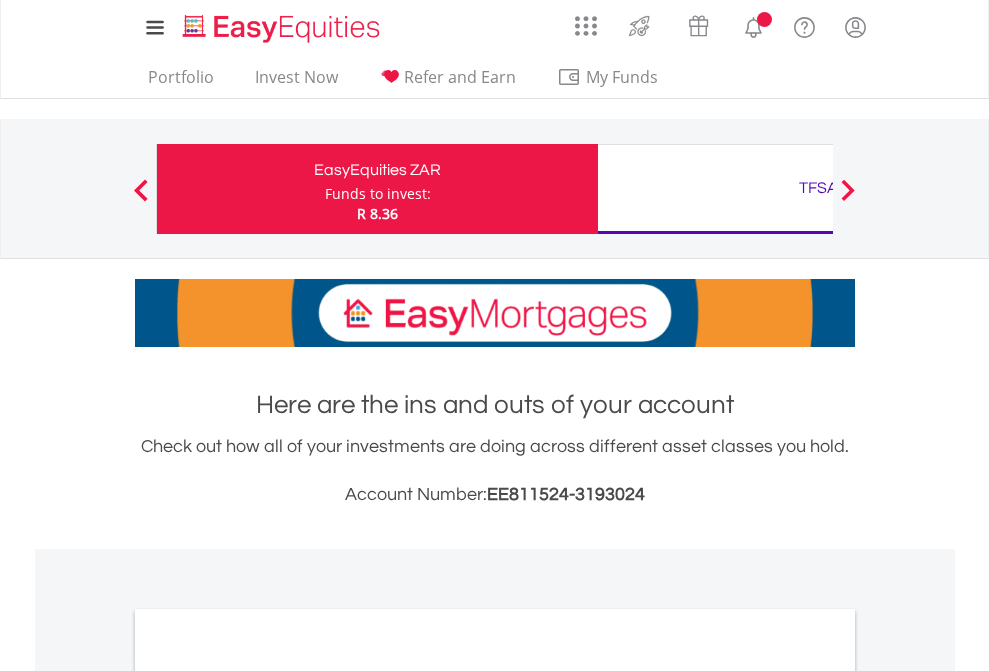 scroll, scrollTop: 0, scrollLeft: 0, axis: both 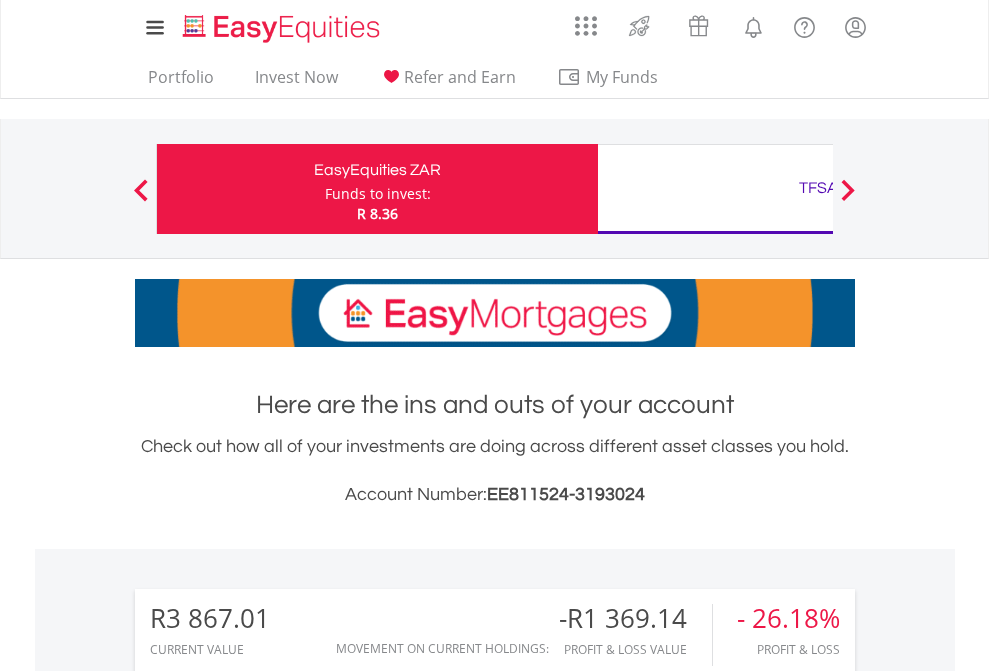 click on "Funds to invest:" at bounding box center [378, 194] 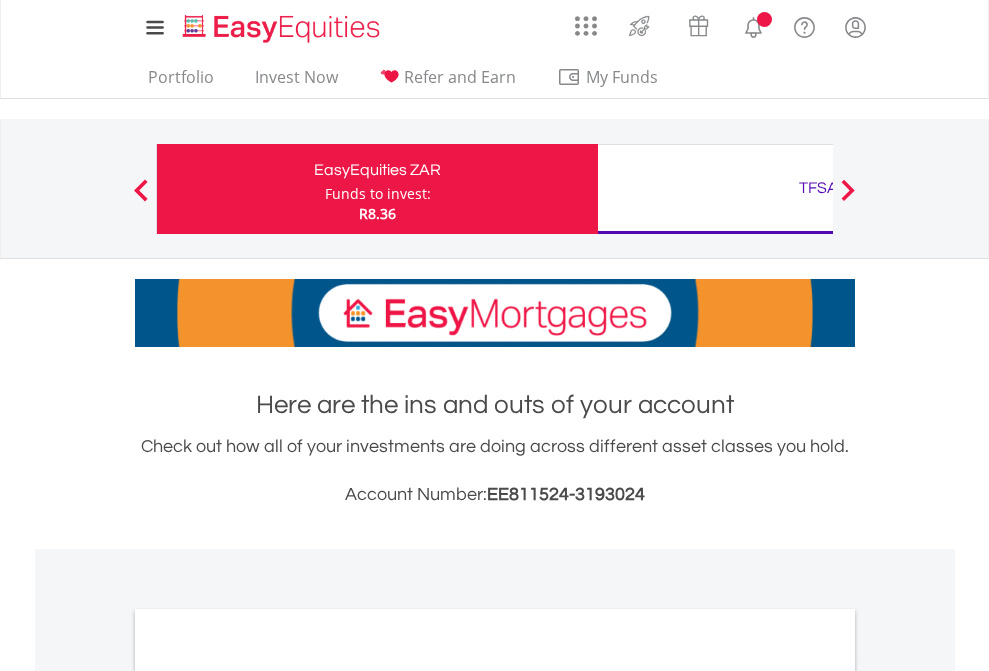 scroll, scrollTop: 0, scrollLeft: 0, axis: both 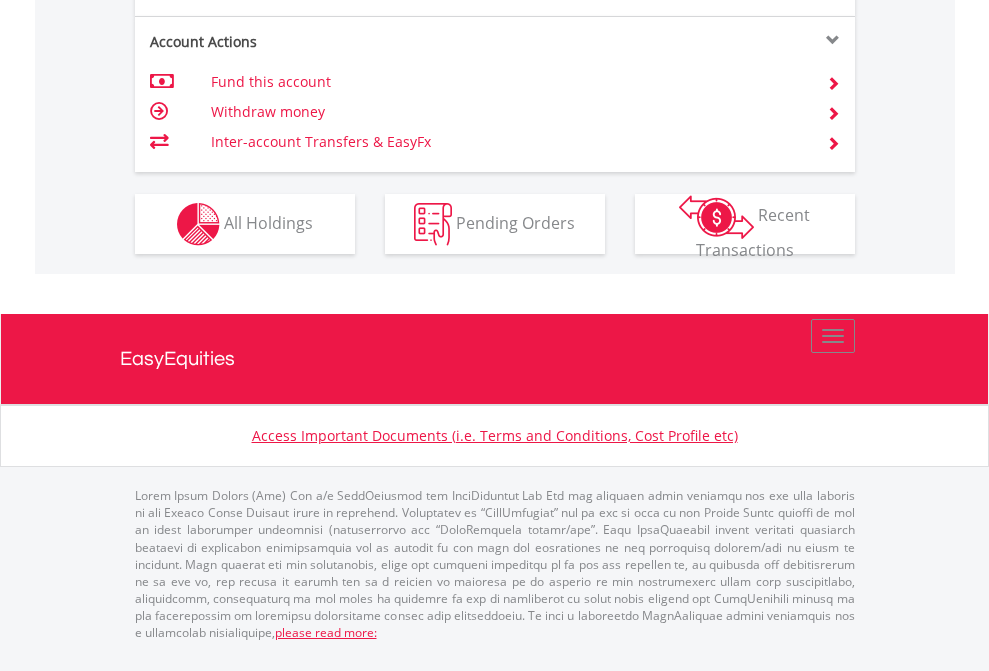 click on "Investment types" at bounding box center [706, -337] 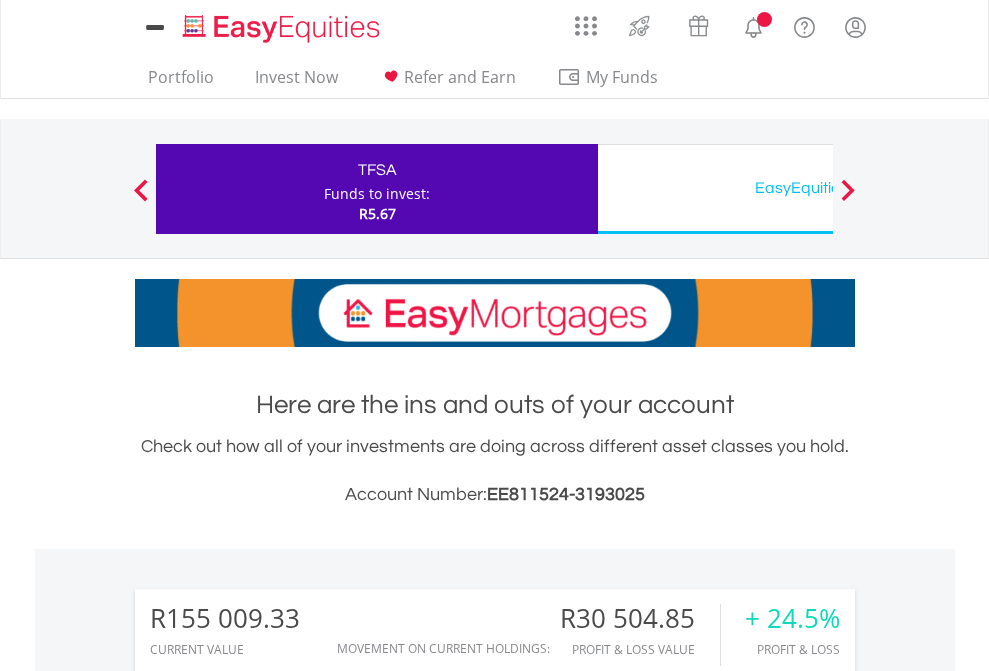 scroll, scrollTop: 0, scrollLeft: 0, axis: both 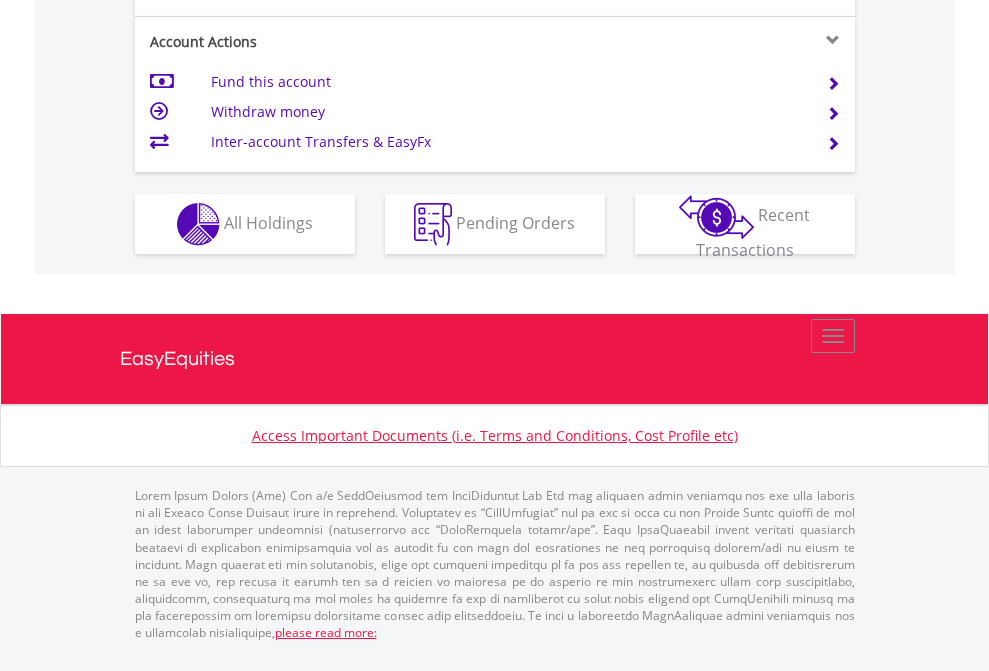 click on "Investment types" at bounding box center [706, -337] 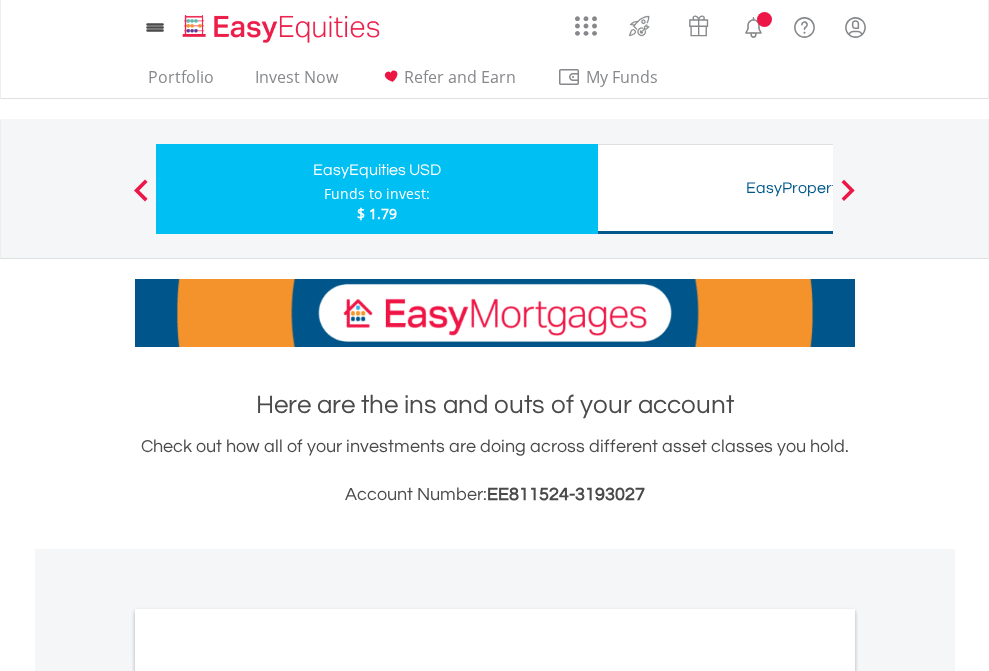 scroll, scrollTop: 0, scrollLeft: 0, axis: both 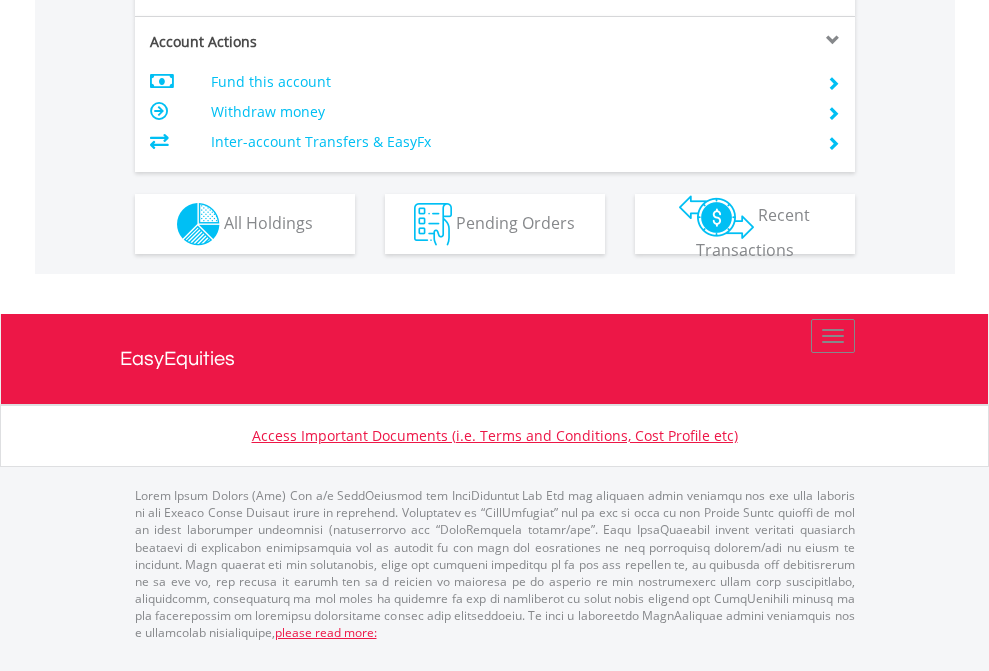 click on "Investment types" at bounding box center (706, -337) 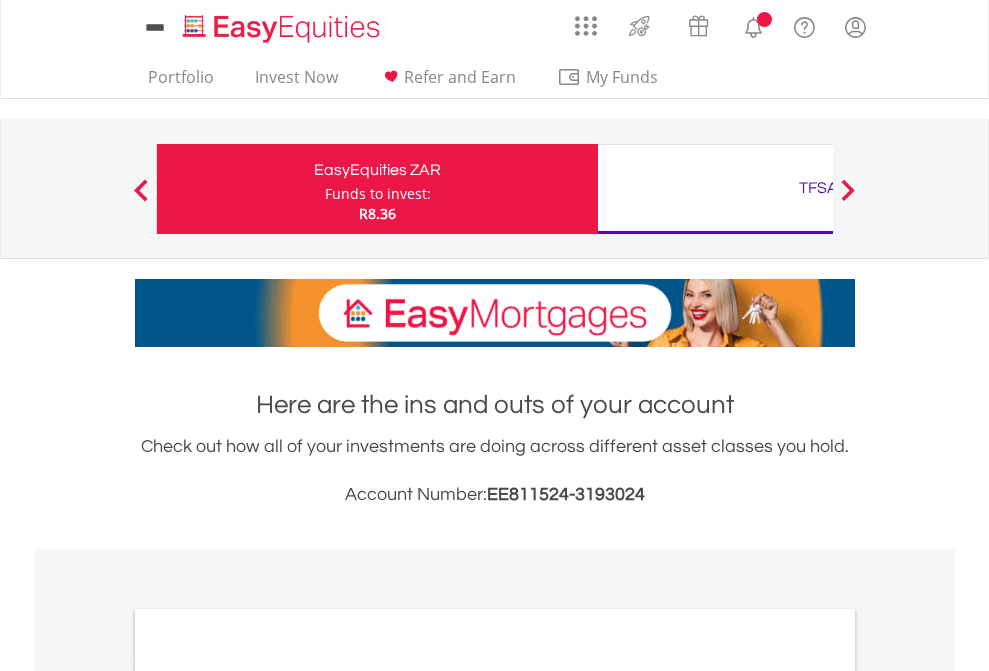 scroll, scrollTop: 1202, scrollLeft: 0, axis: vertical 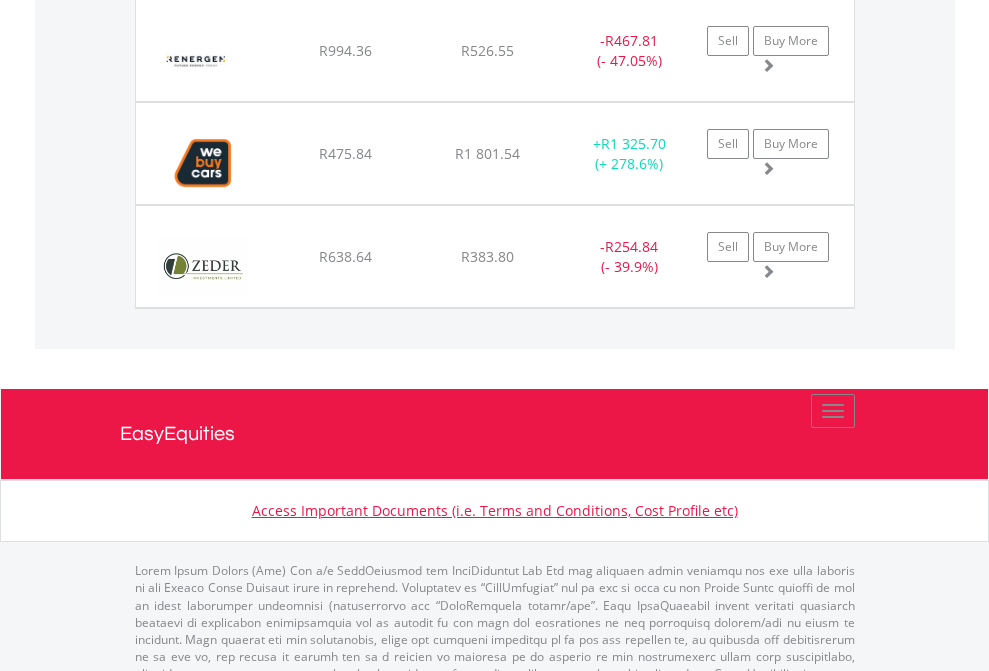 click on "TFSA" at bounding box center [818, -2036] 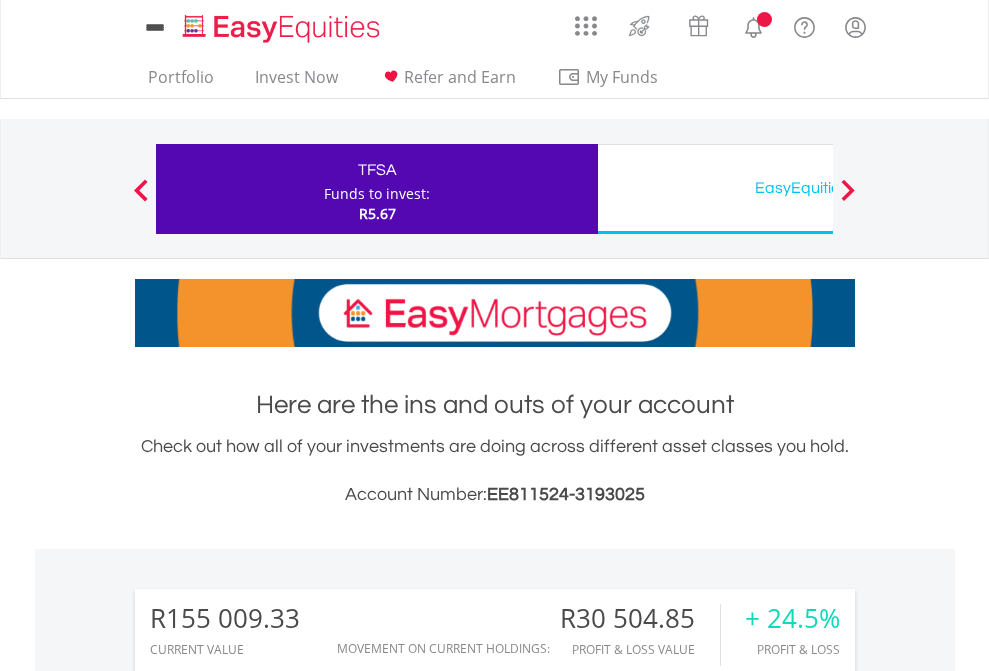 scroll, scrollTop: 0, scrollLeft: 0, axis: both 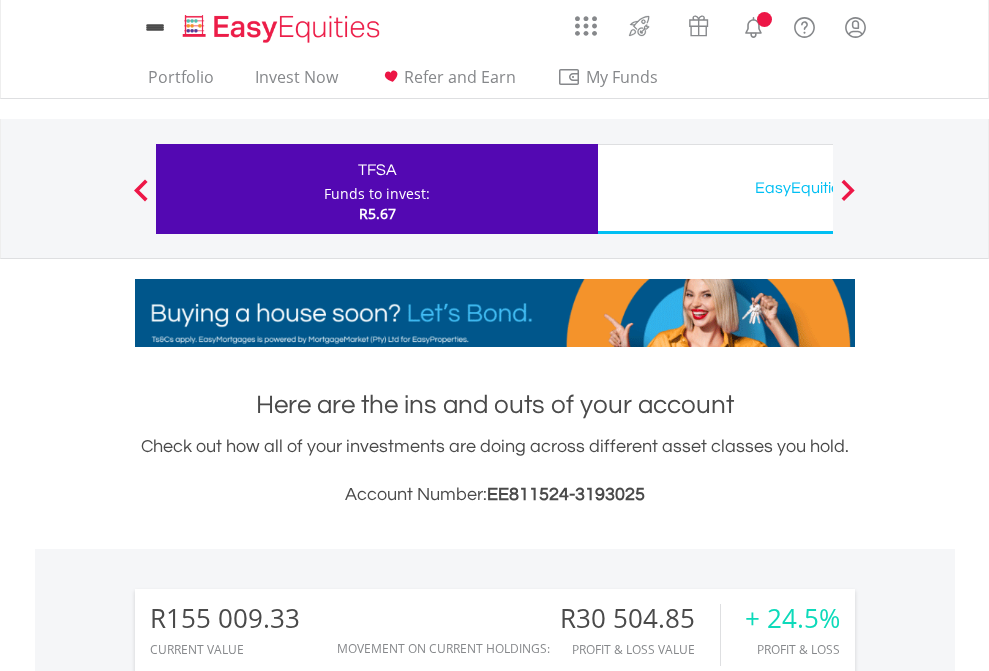 click on "All Holdings" at bounding box center (268, 1466) 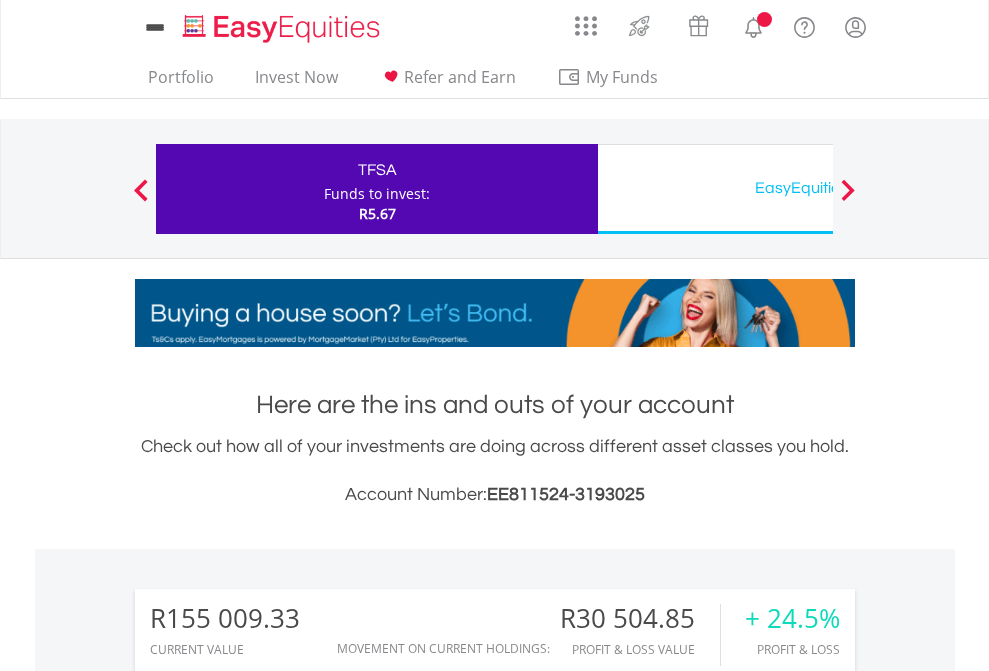 scroll, scrollTop: 192, scrollLeft: 314, axis: both 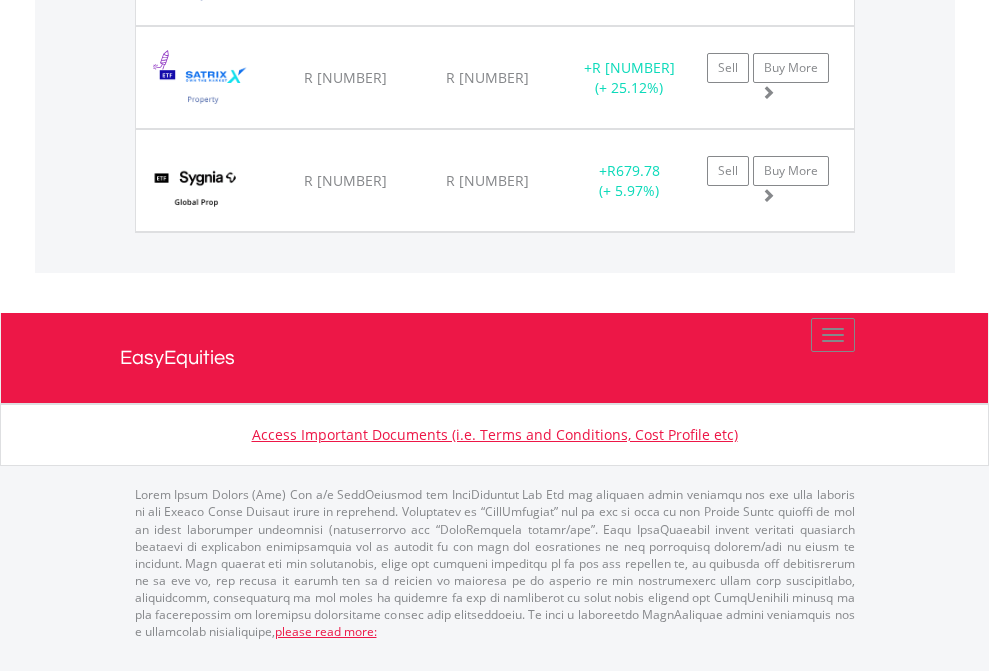 click on "EasyEquities USD" at bounding box center (818, -1648) 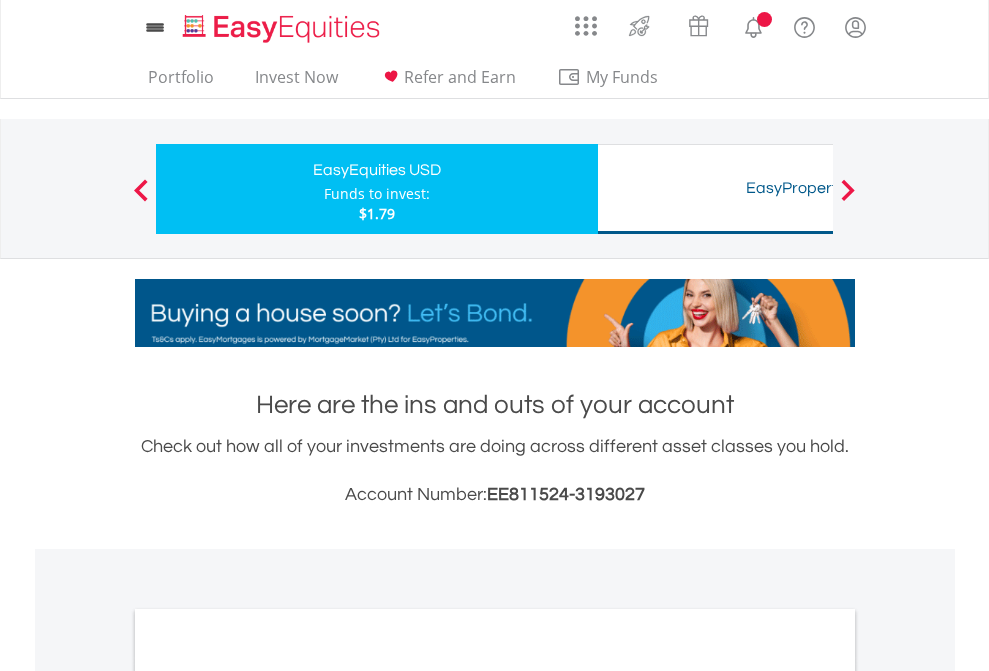 click on "All Holdings" at bounding box center (268, 1096) 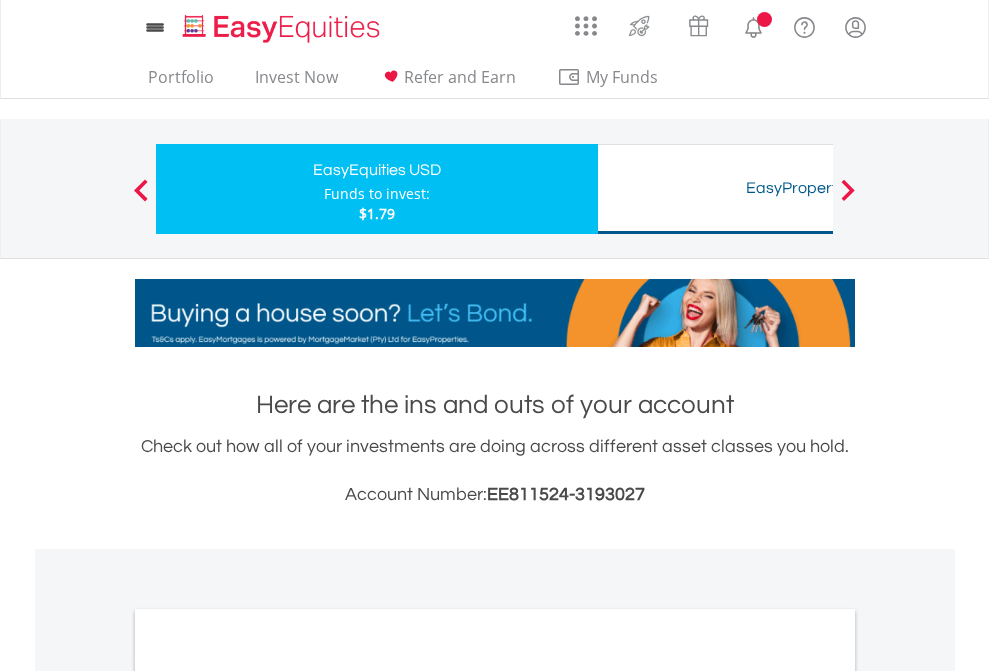 scroll, scrollTop: 1202, scrollLeft: 0, axis: vertical 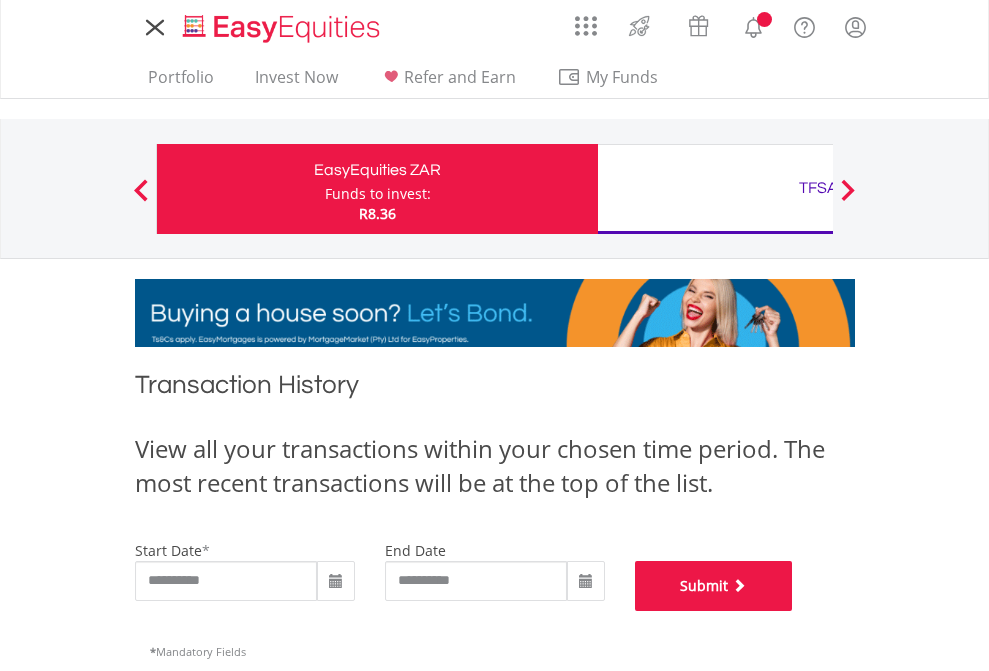 click on "Submit" at bounding box center (714, 586) 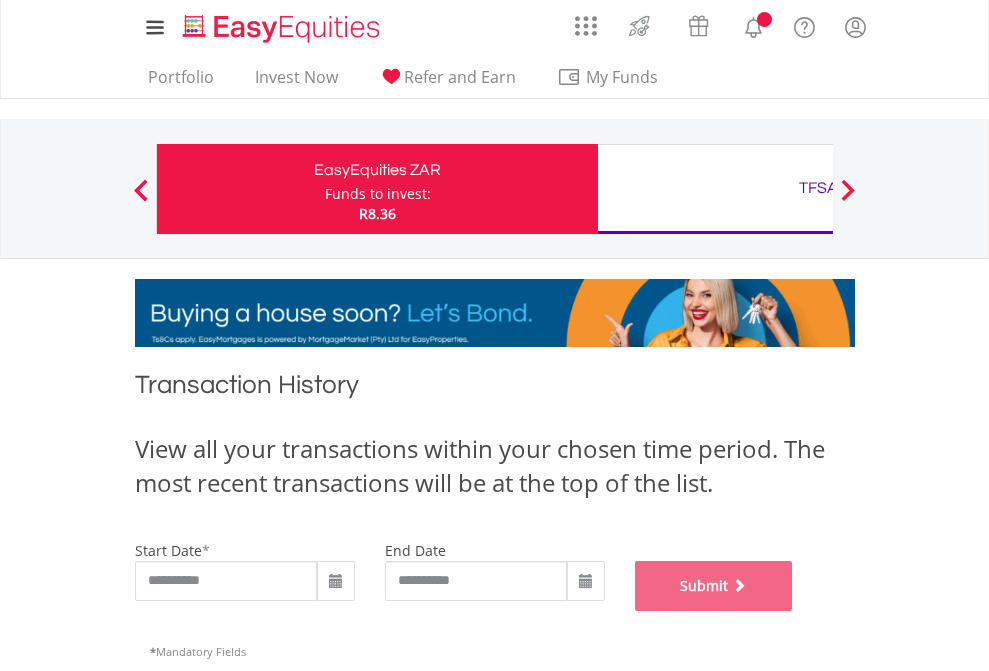 scroll, scrollTop: 811, scrollLeft: 0, axis: vertical 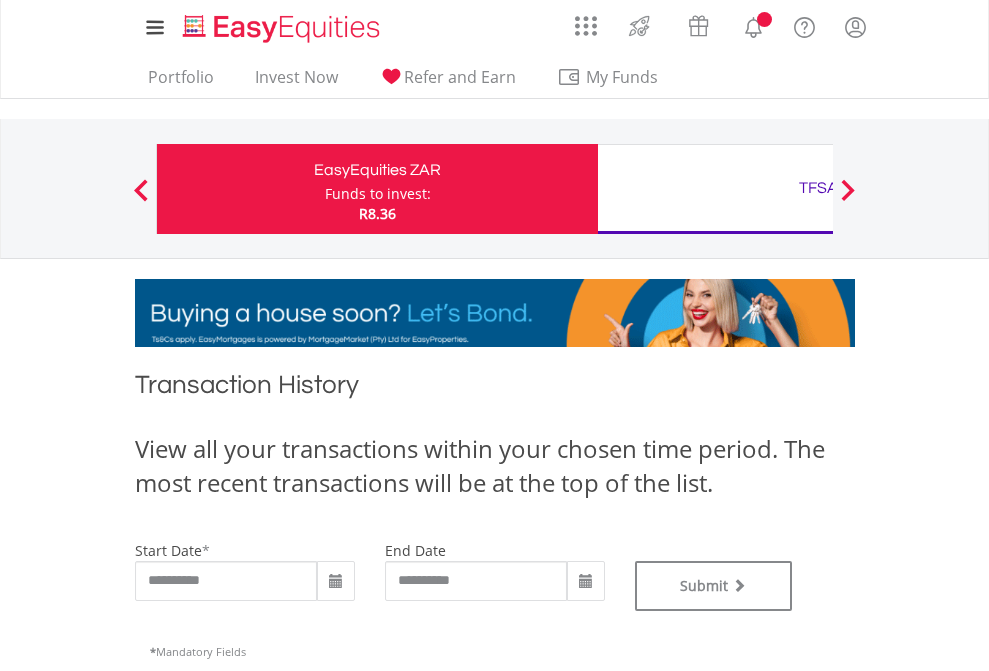 click on "TFSA" at bounding box center (818, 188) 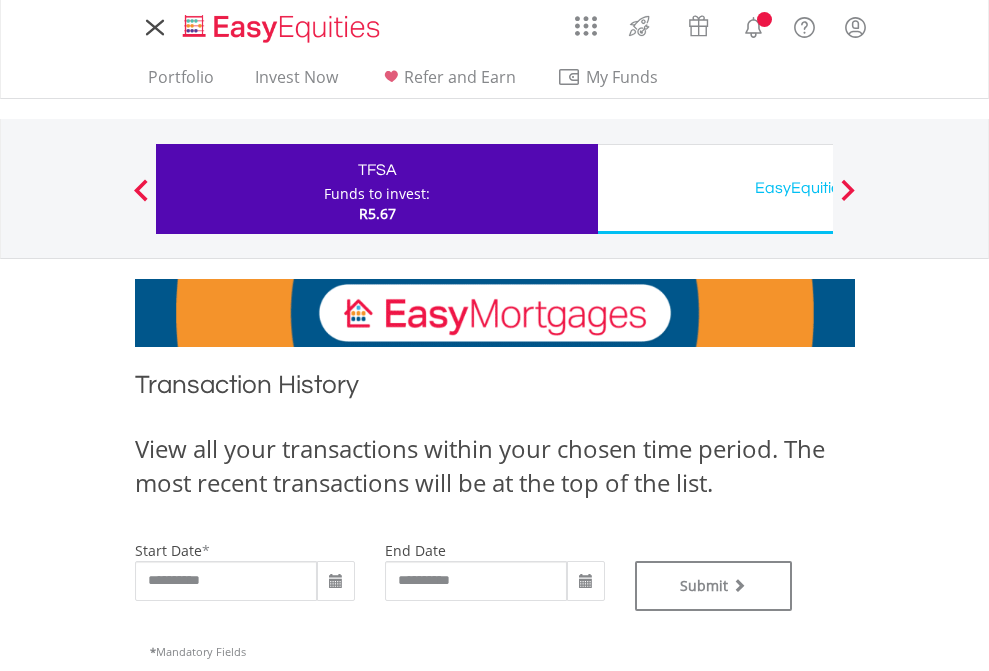 scroll, scrollTop: 0, scrollLeft: 0, axis: both 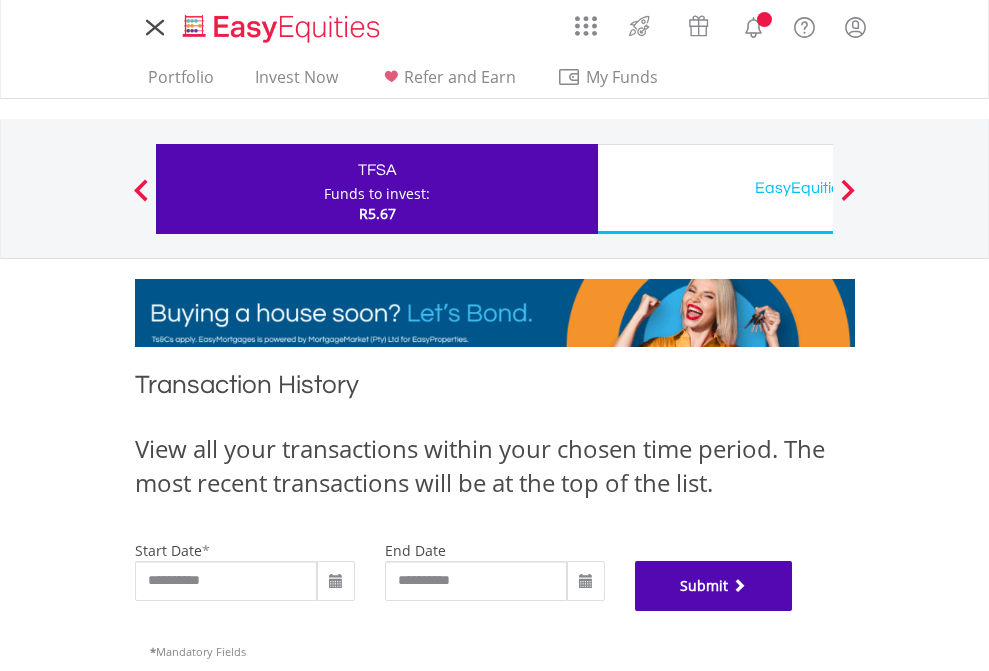 click on "Submit" at bounding box center [714, 586] 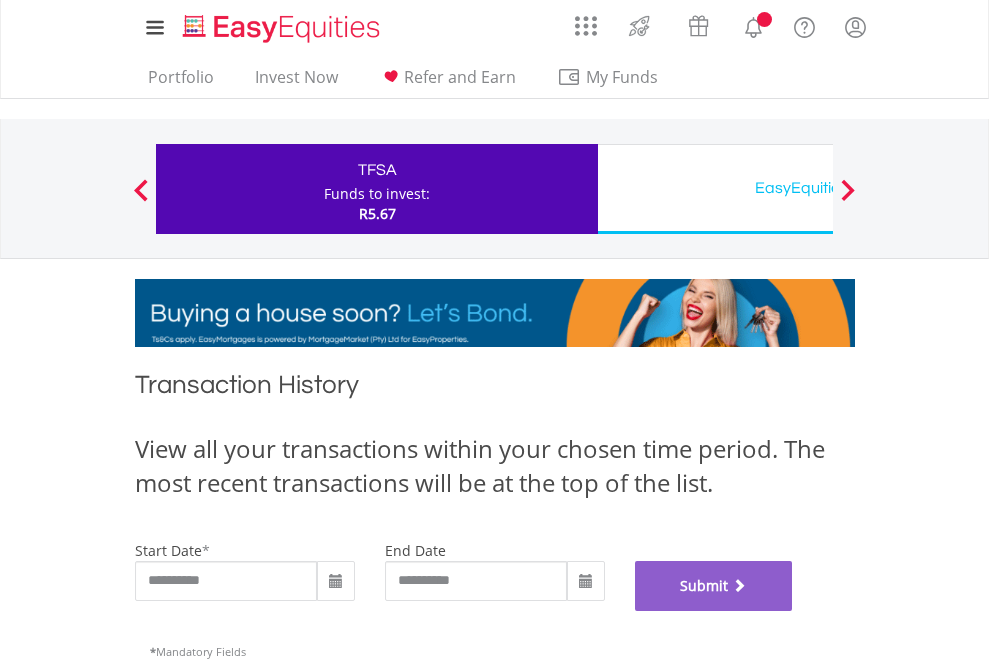 scroll, scrollTop: 811, scrollLeft: 0, axis: vertical 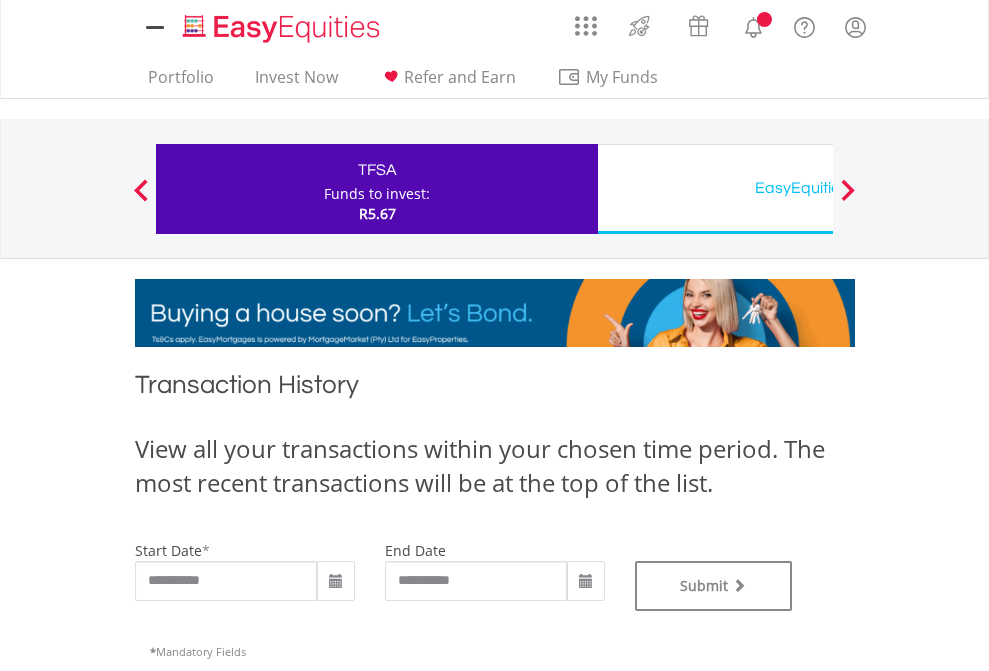 click on "EasyEquities USD" at bounding box center [818, 188] 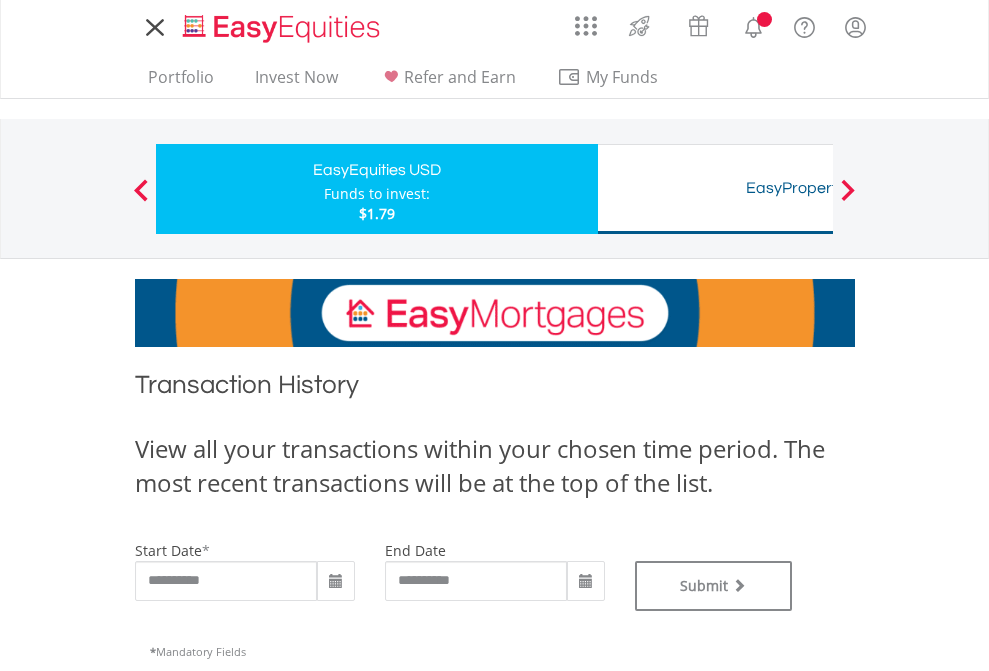 scroll, scrollTop: 0, scrollLeft: 0, axis: both 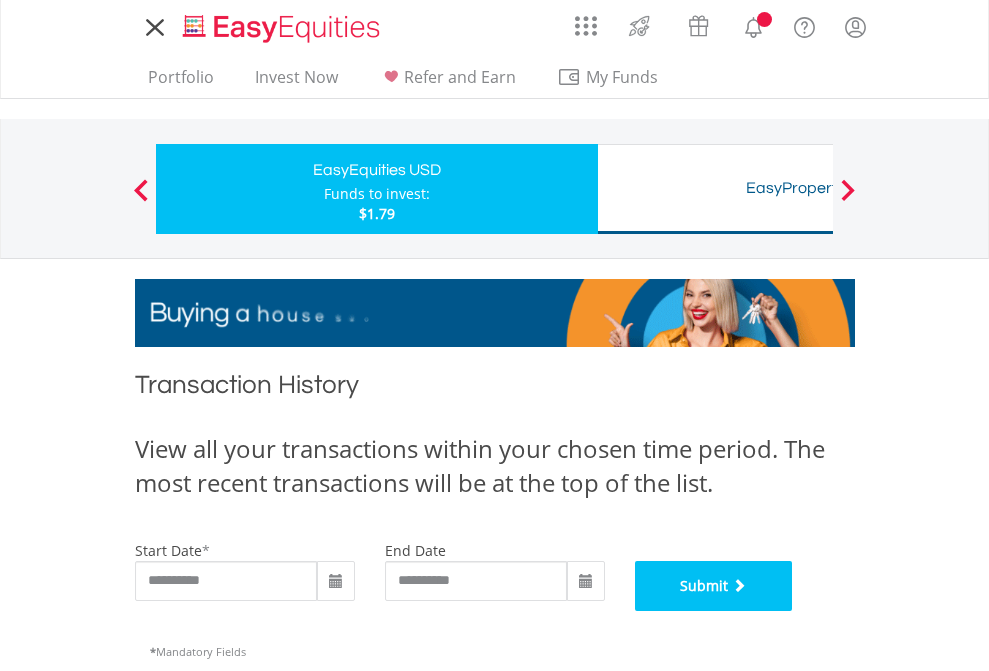 click on "Submit" at bounding box center (714, 586) 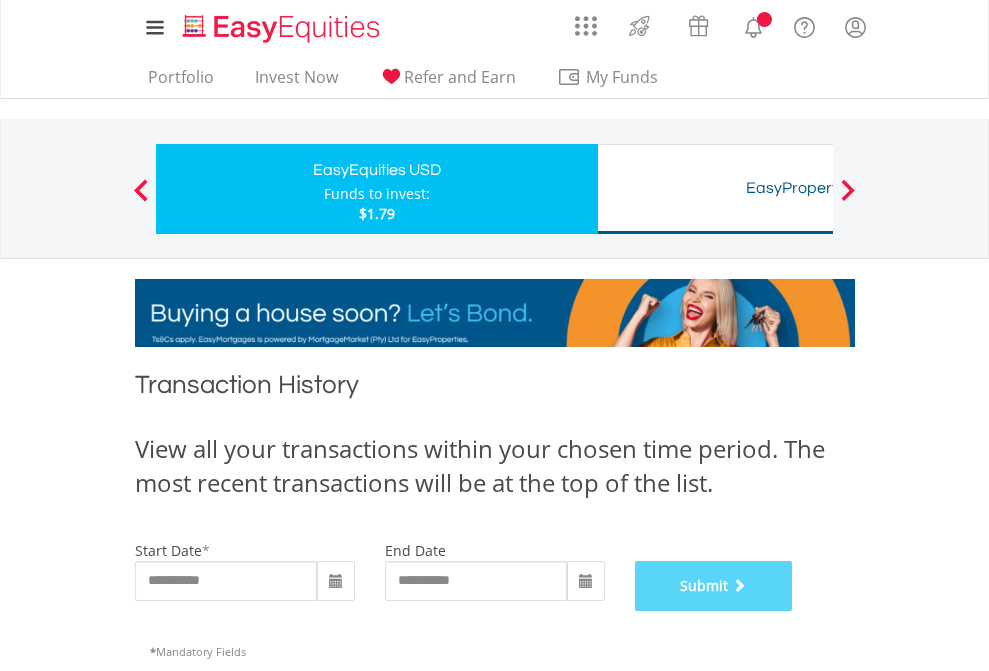 scroll, scrollTop: 811, scrollLeft: 0, axis: vertical 